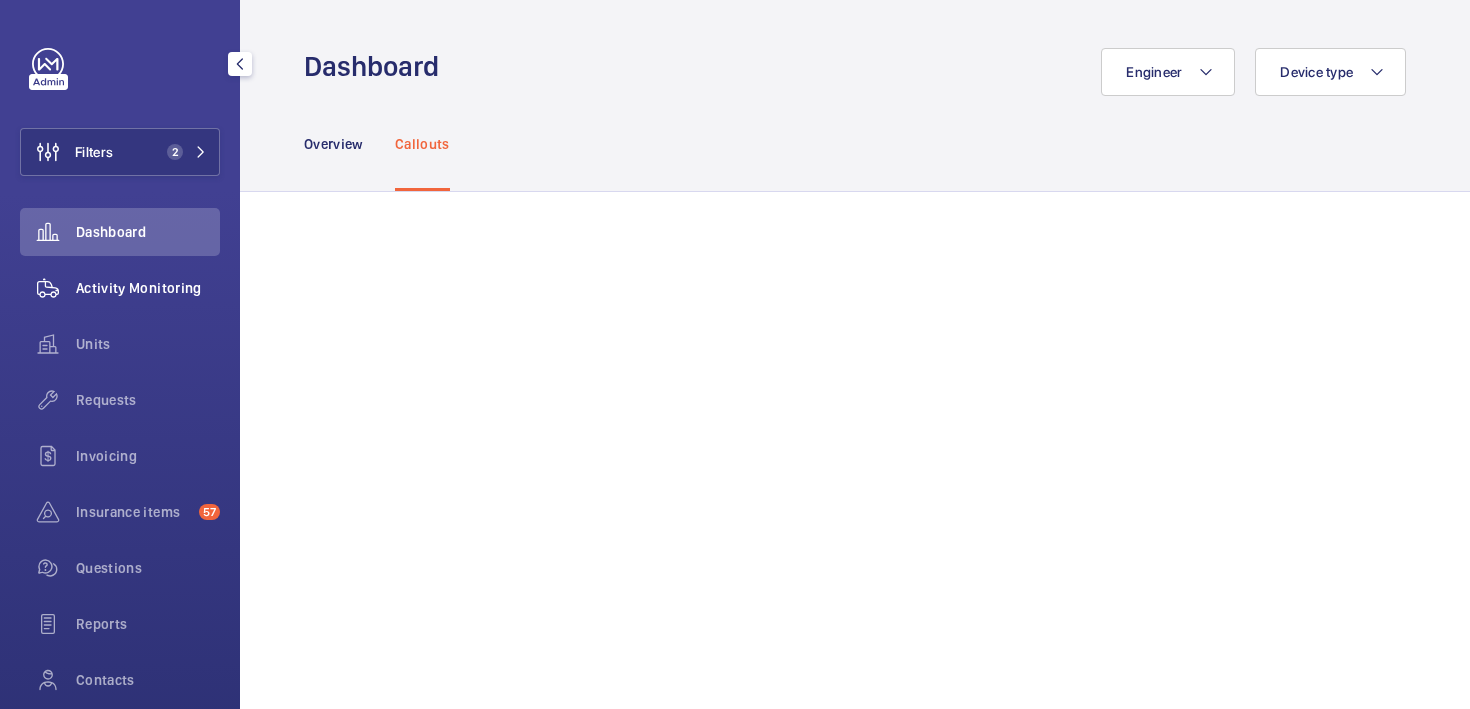 scroll, scrollTop: 0, scrollLeft: 0, axis: both 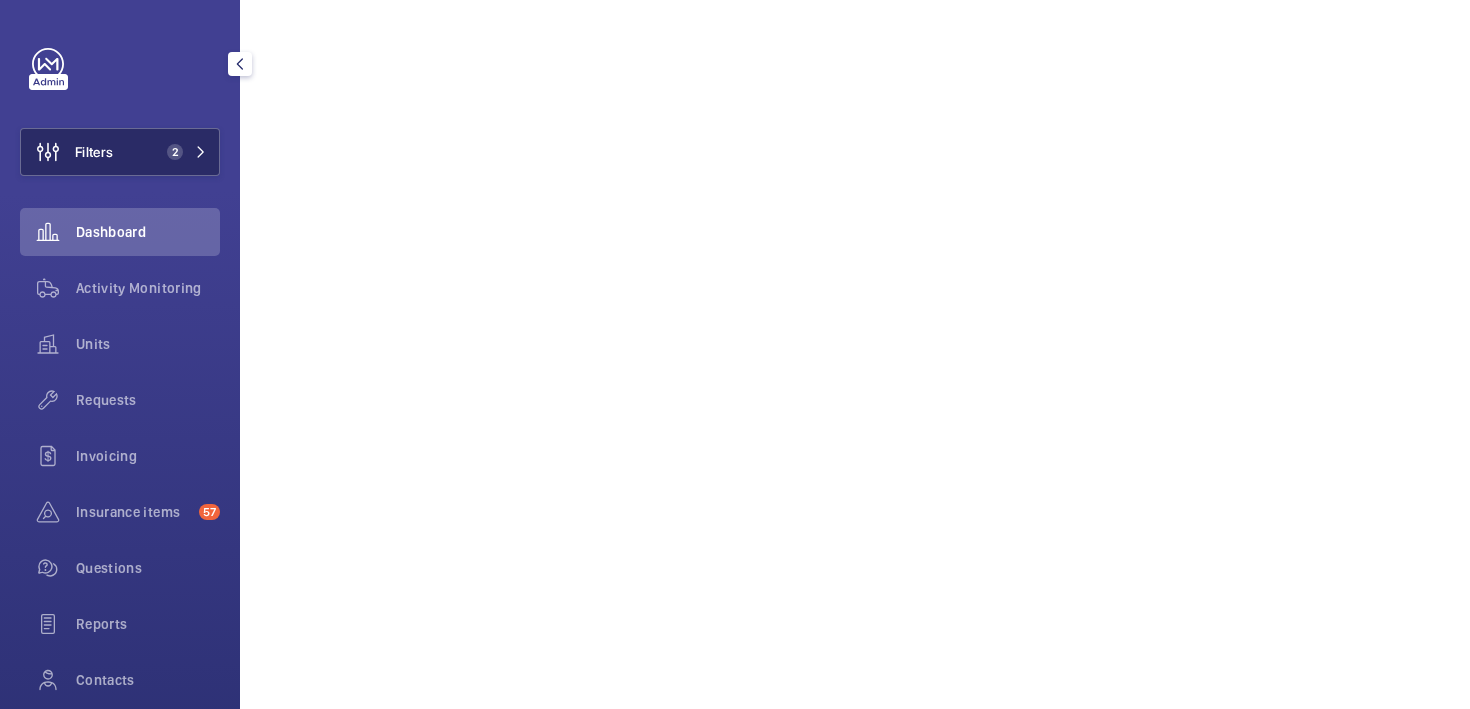 click on "Filters" 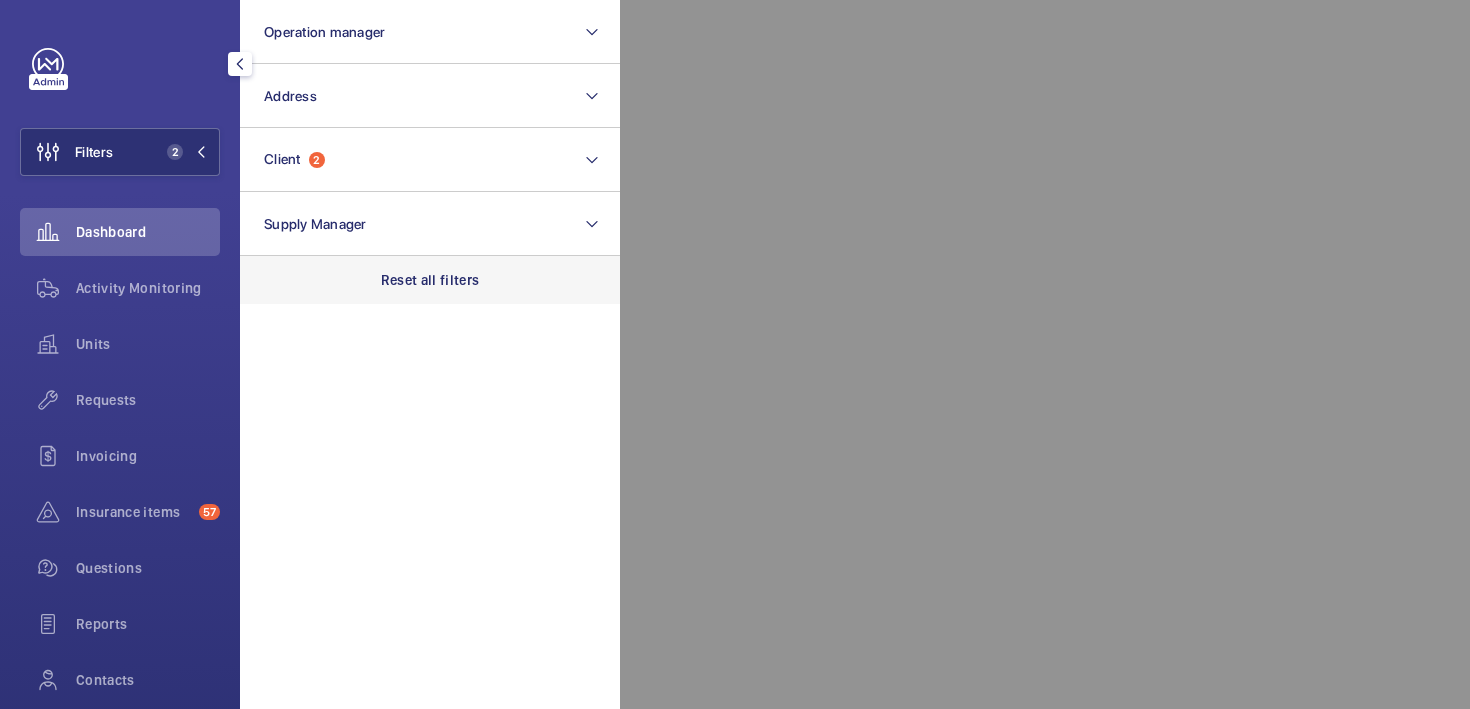 click on "Reset all filters" 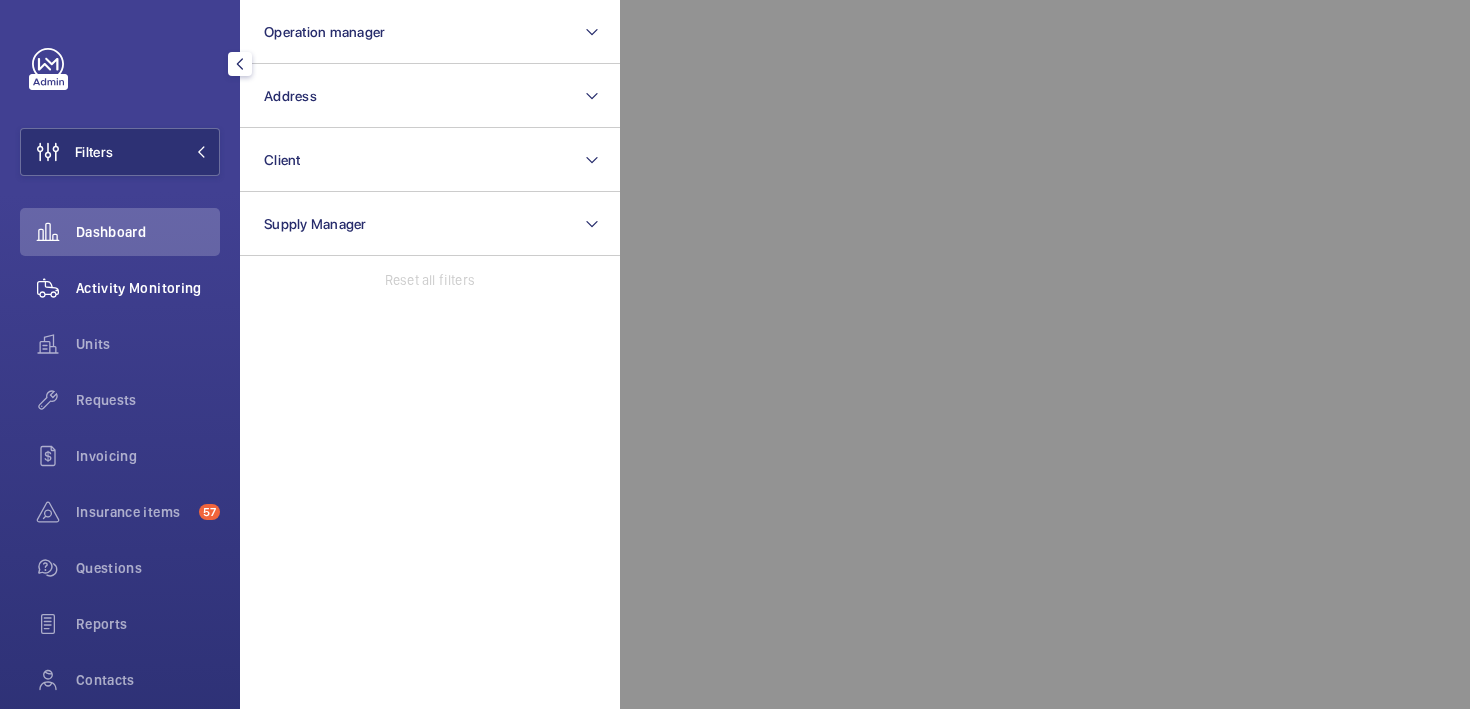 click on "Activity Monitoring" 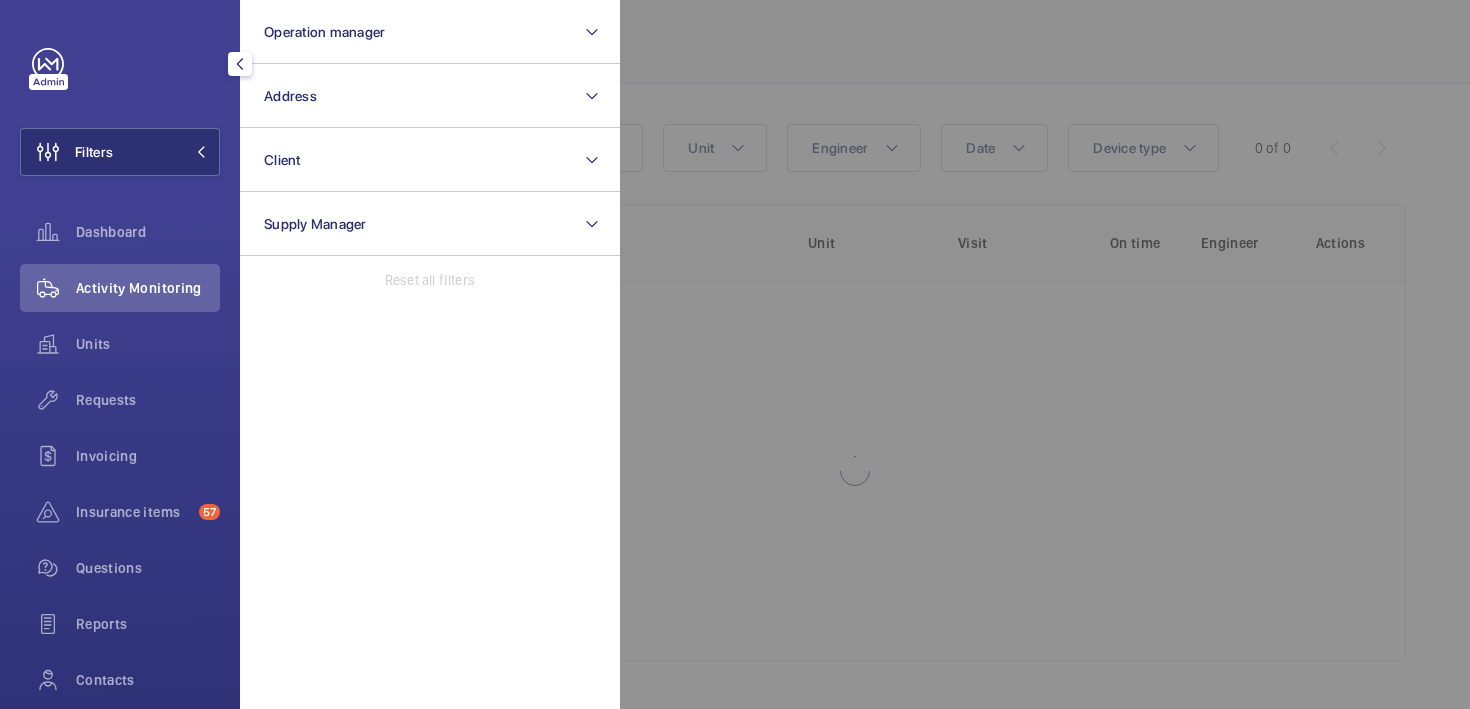 scroll, scrollTop: 108, scrollLeft: 0, axis: vertical 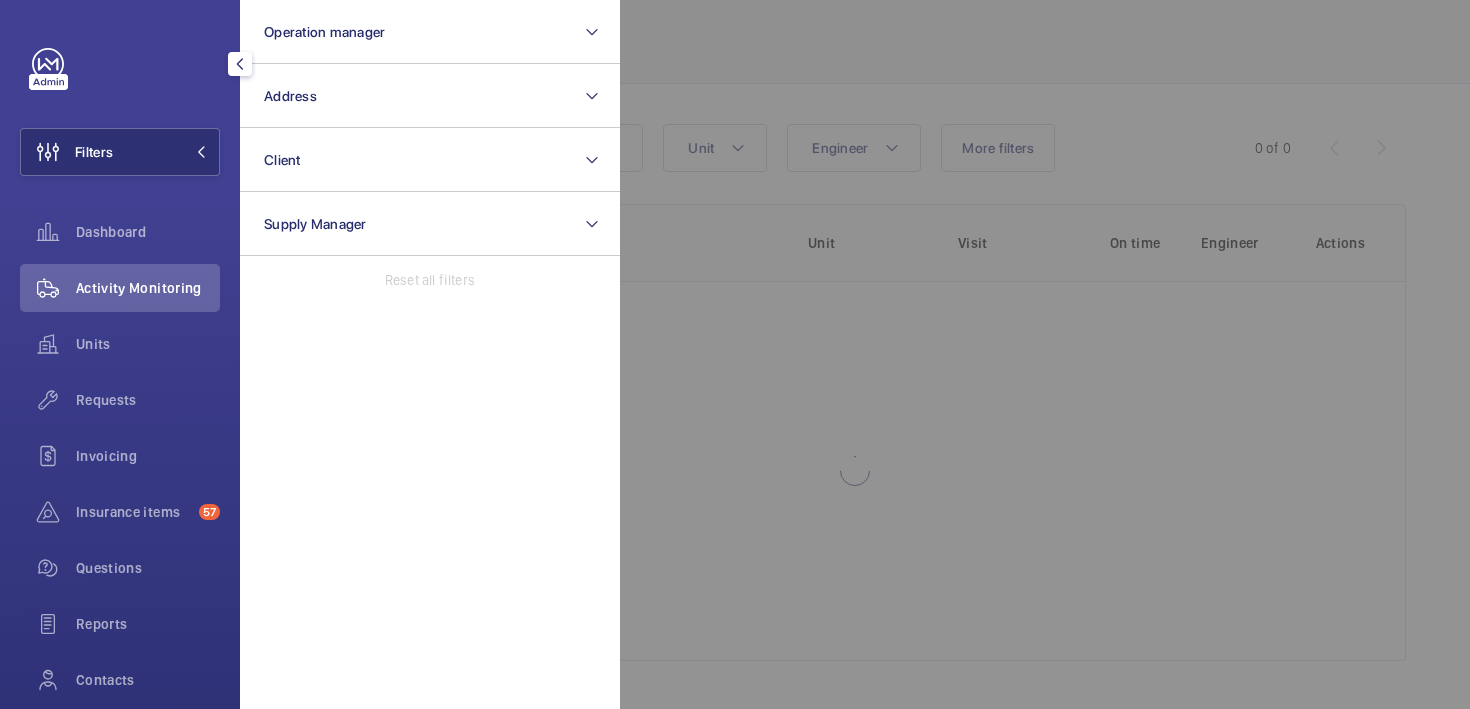 click 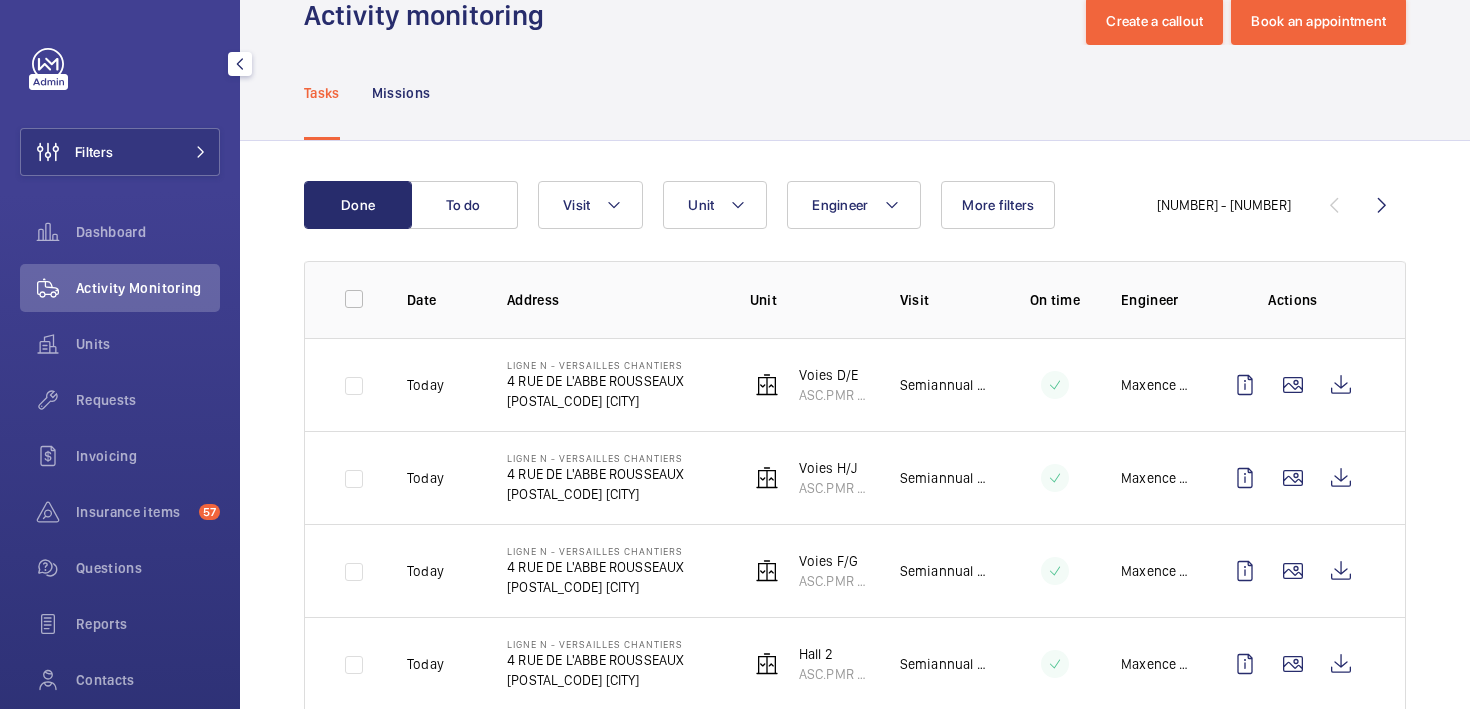 scroll, scrollTop: 0, scrollLeft: 0, axis: both 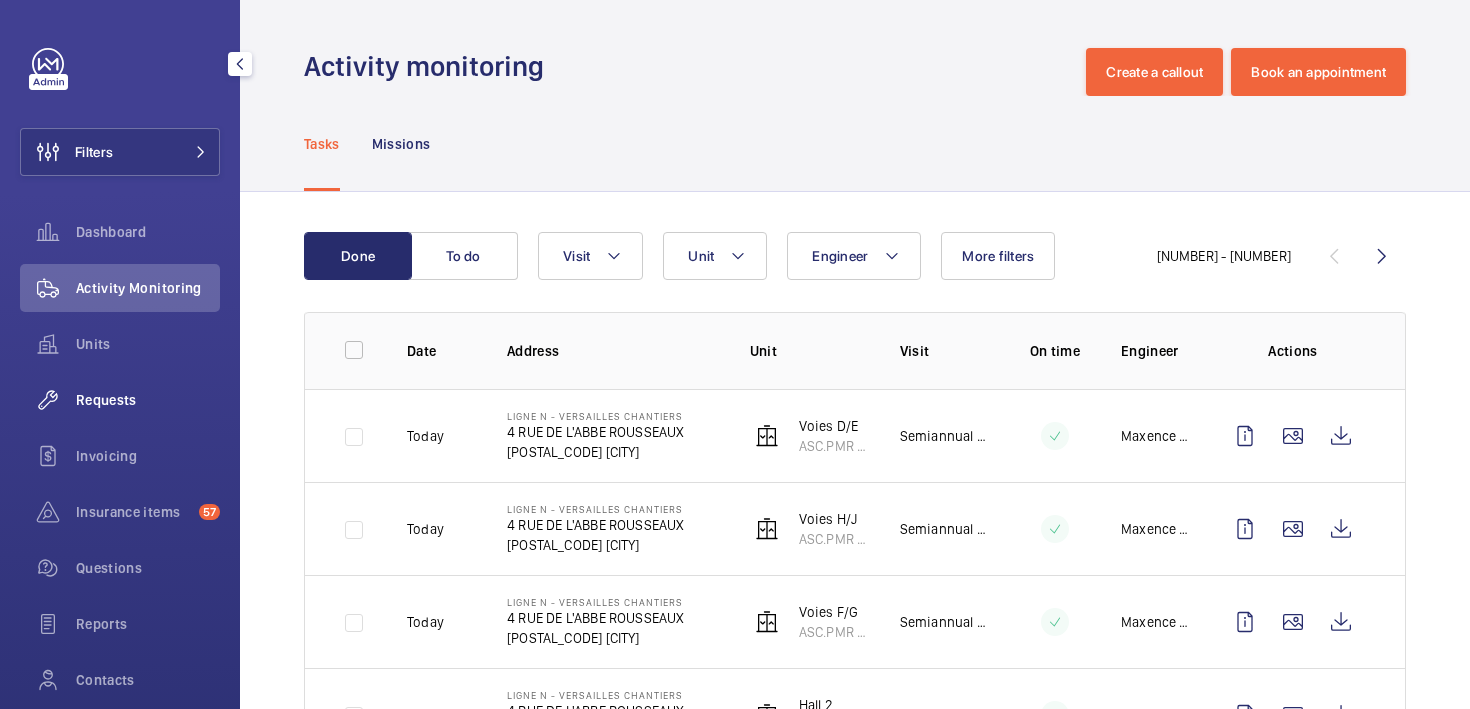 click on "Requests" 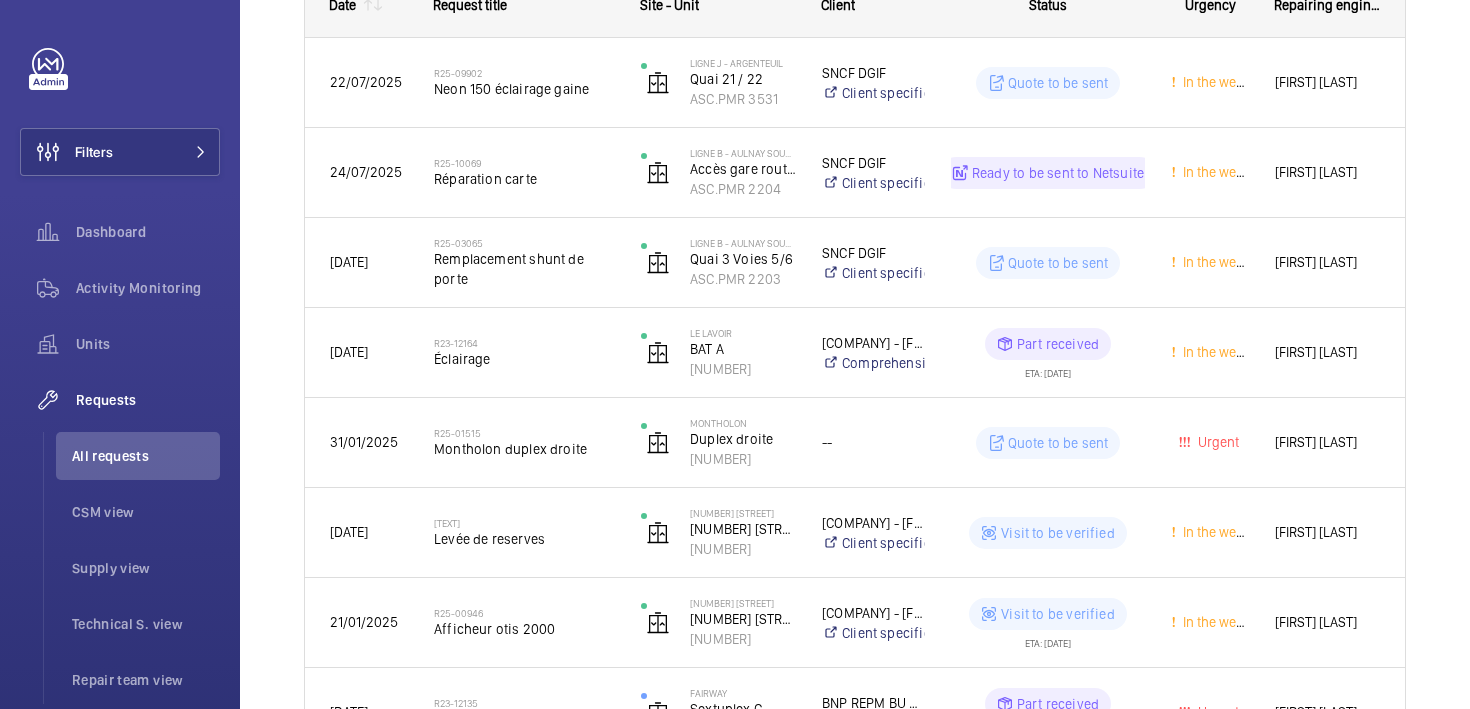 scroll, scrollTop: 138, scrollLeft: 0, axis: vertical 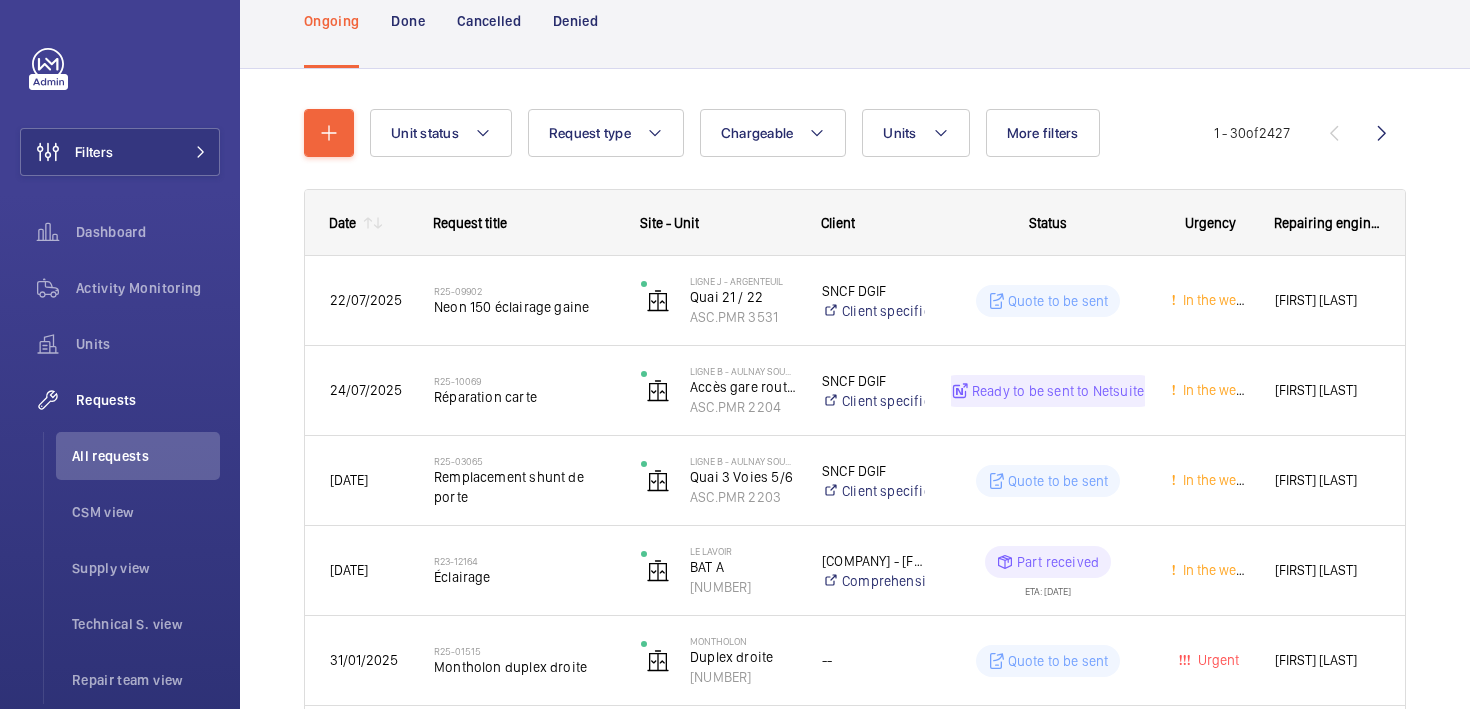click 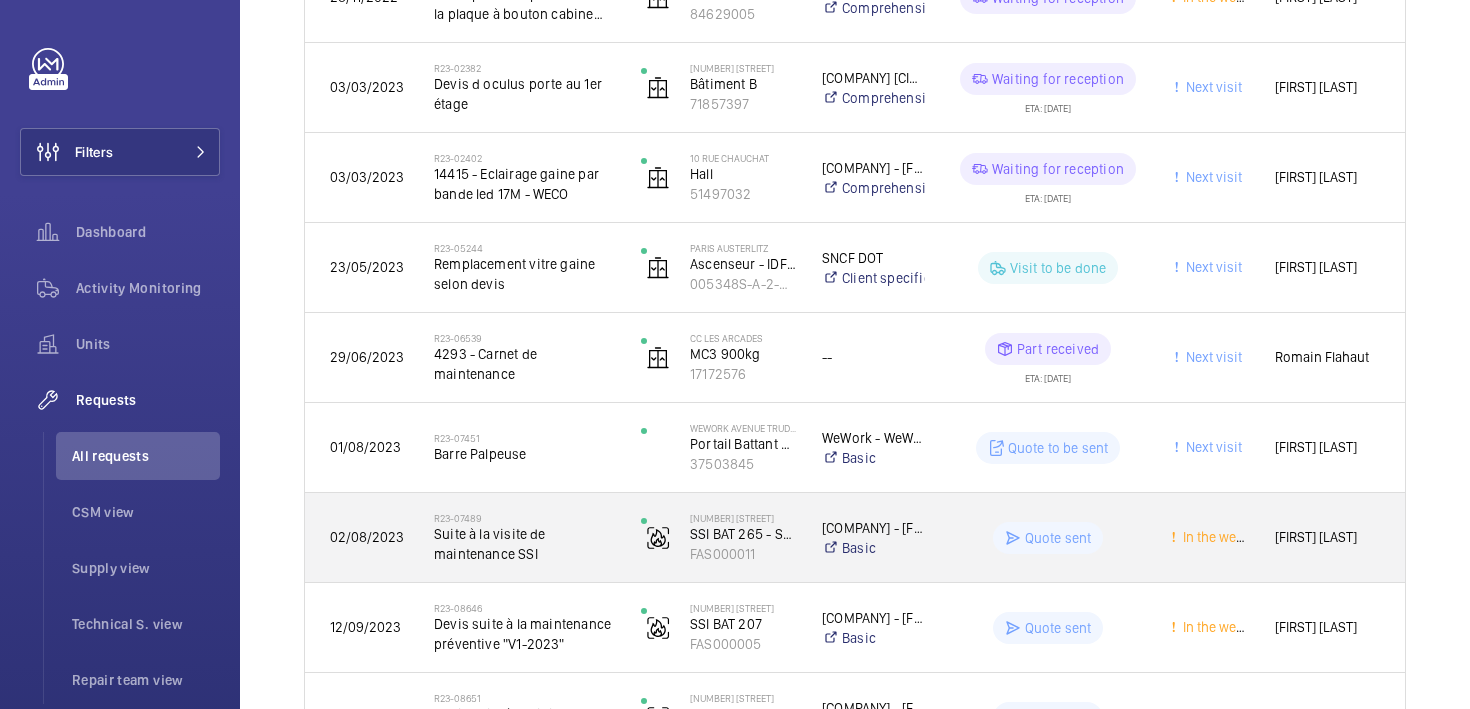 scroll, scrollTop: 284, scrollLeft: 0, axis: vertical 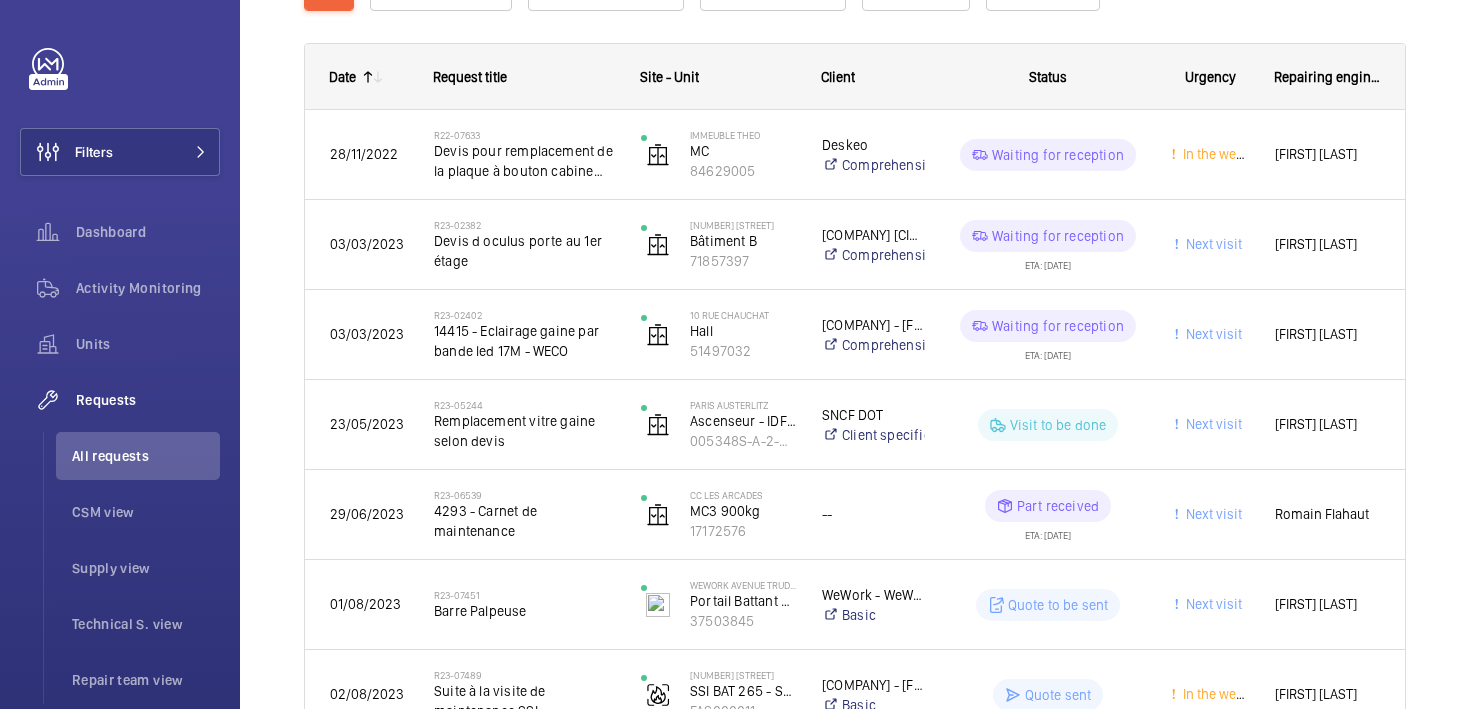 click 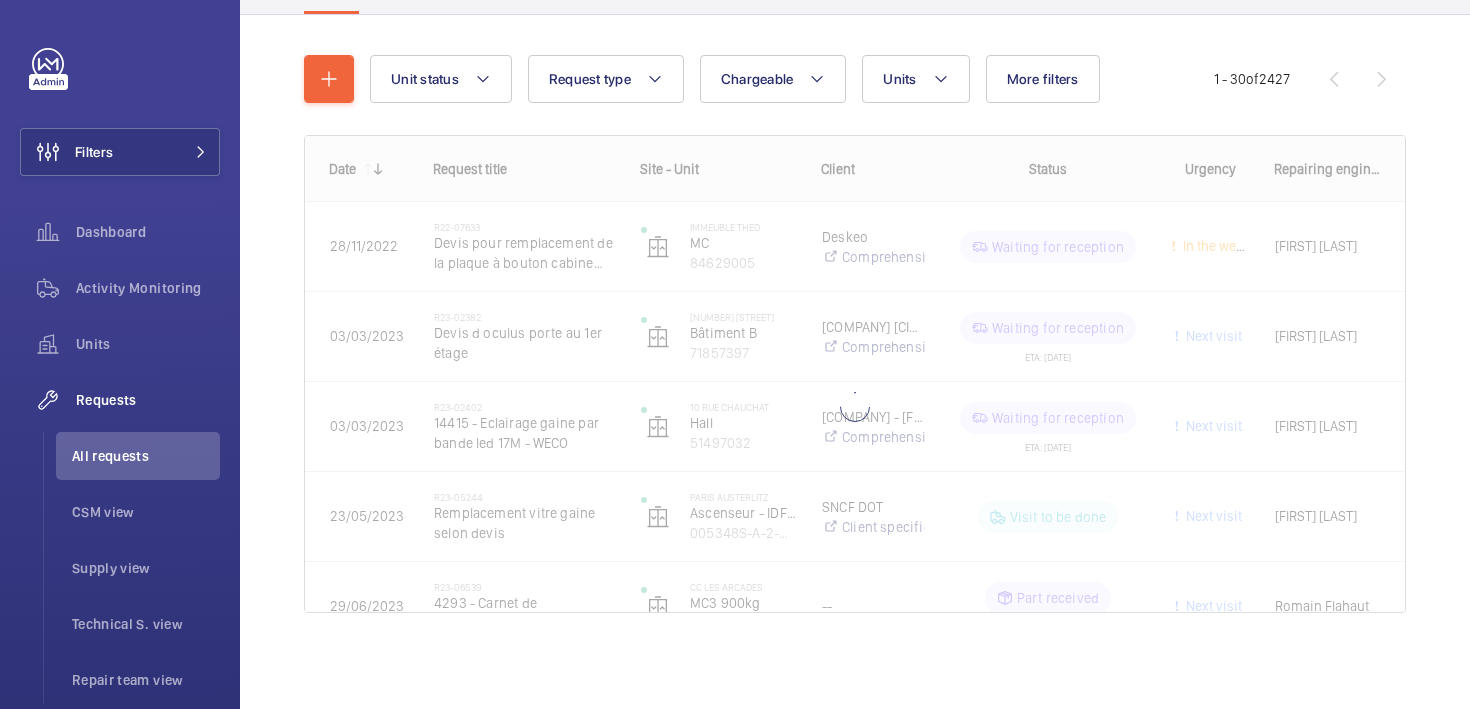 scroll, scrollTop: 284, scrollLeft: 0, axis: vertical 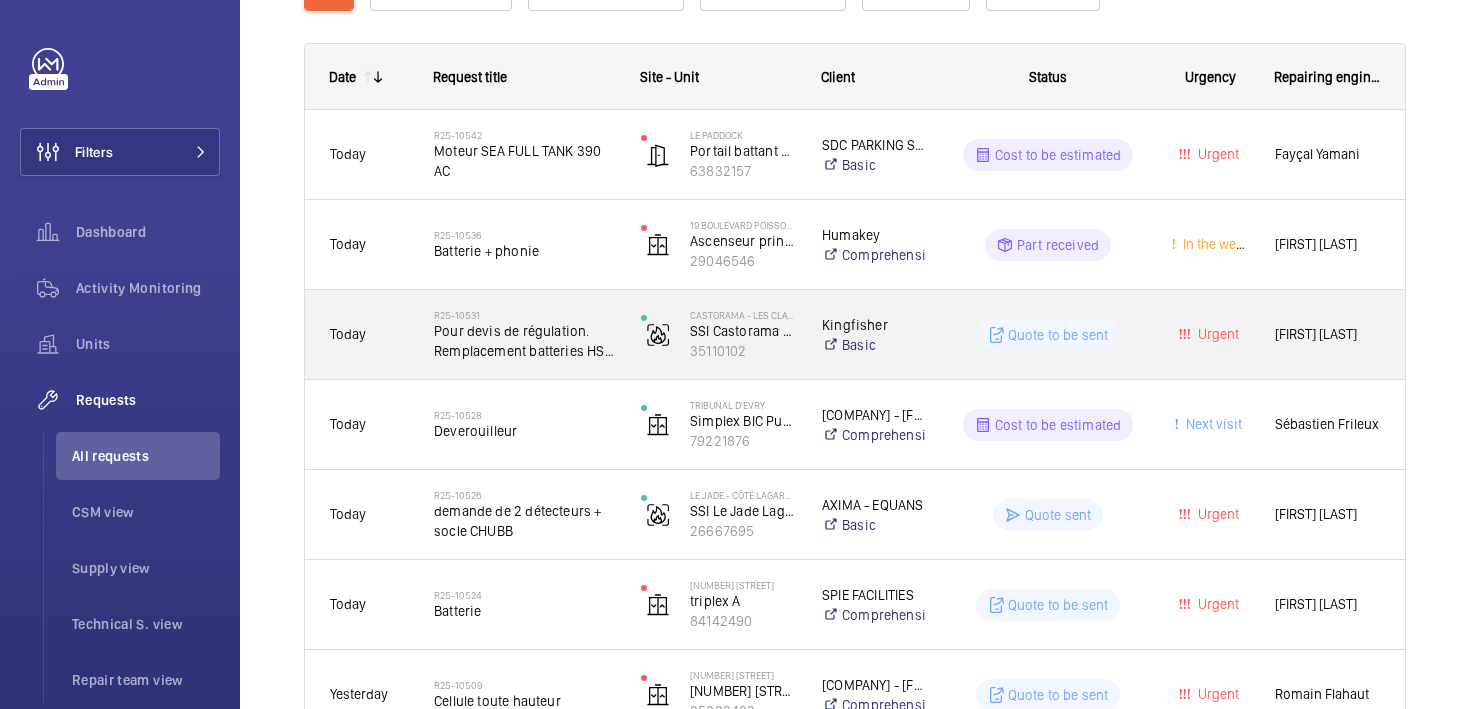 click on "R25-10531   Pour devis de régulation. Remplacement batteries HS ECS CMSI et AES" 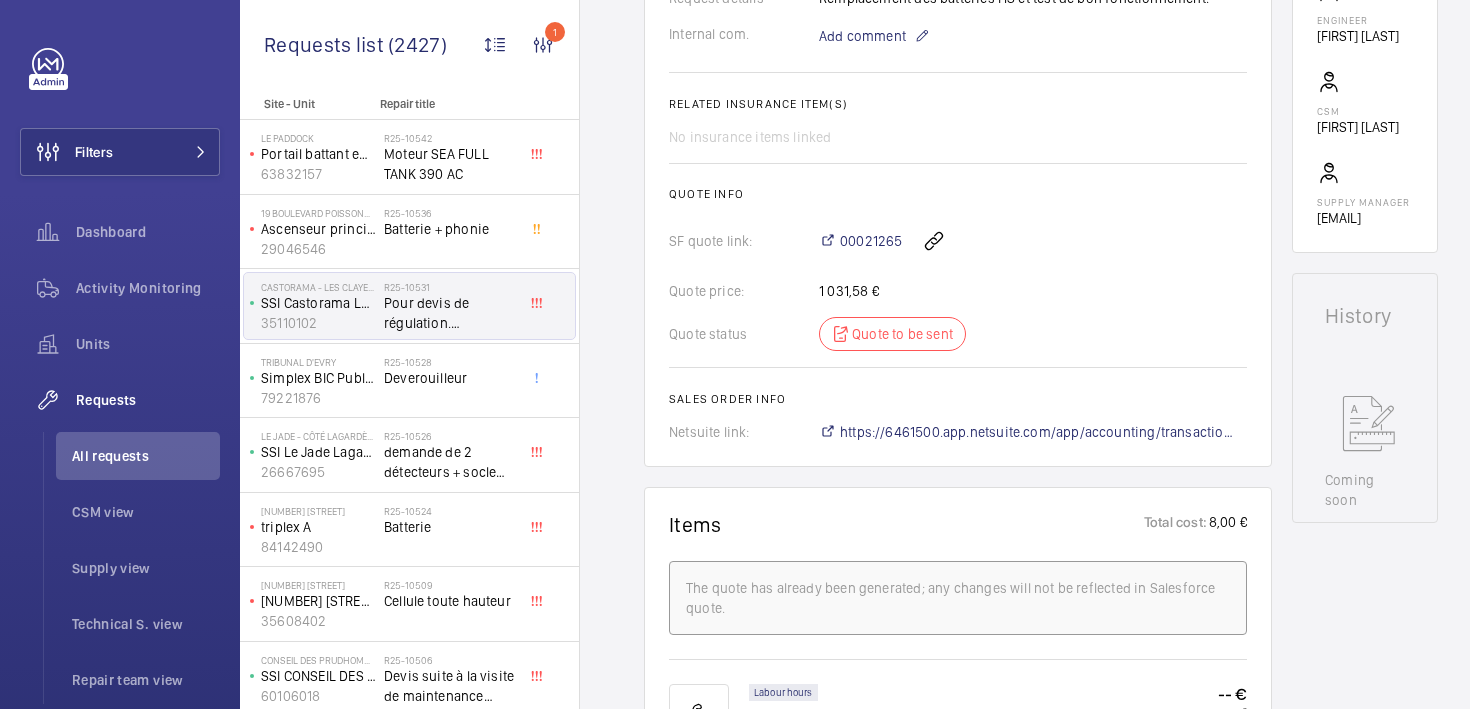 scroll, scrollTop: 703, scrollLeft: 0, axis: vertical 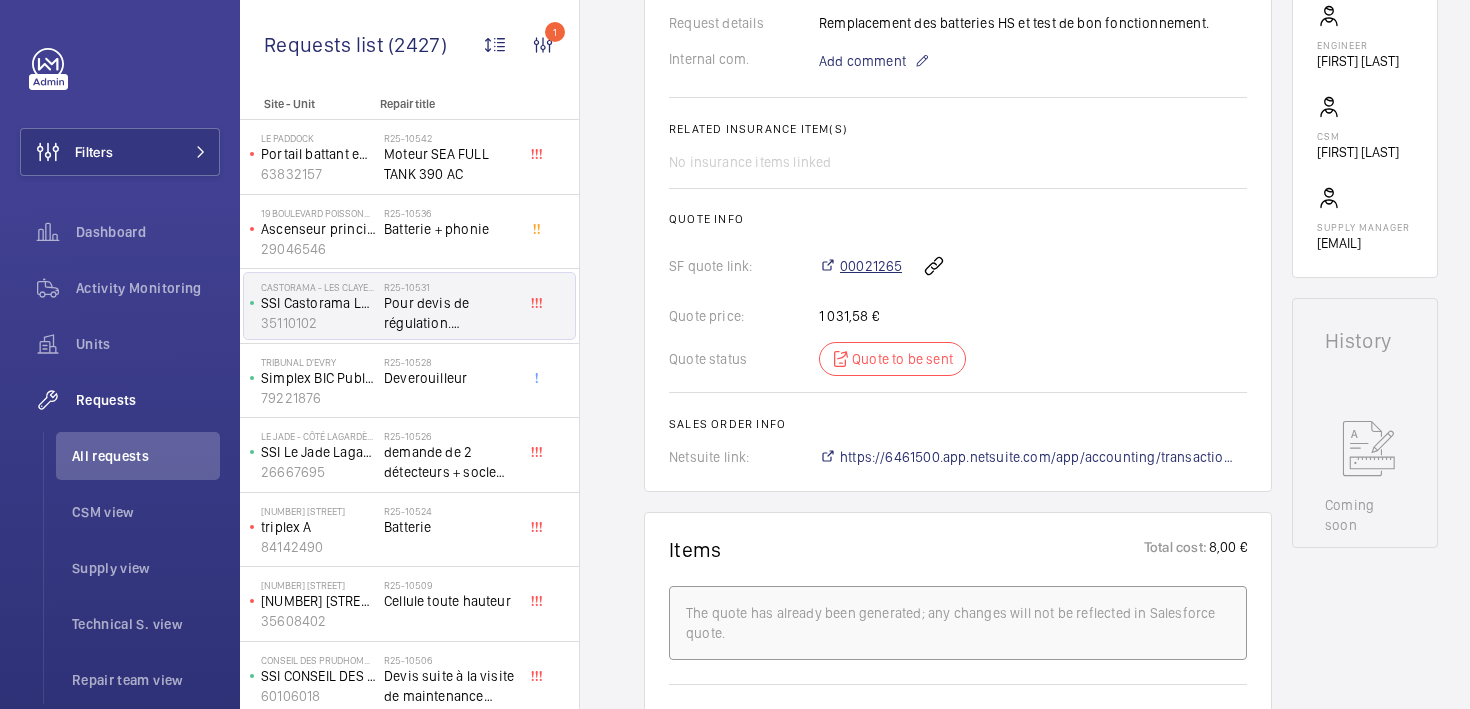 click on "00021265" 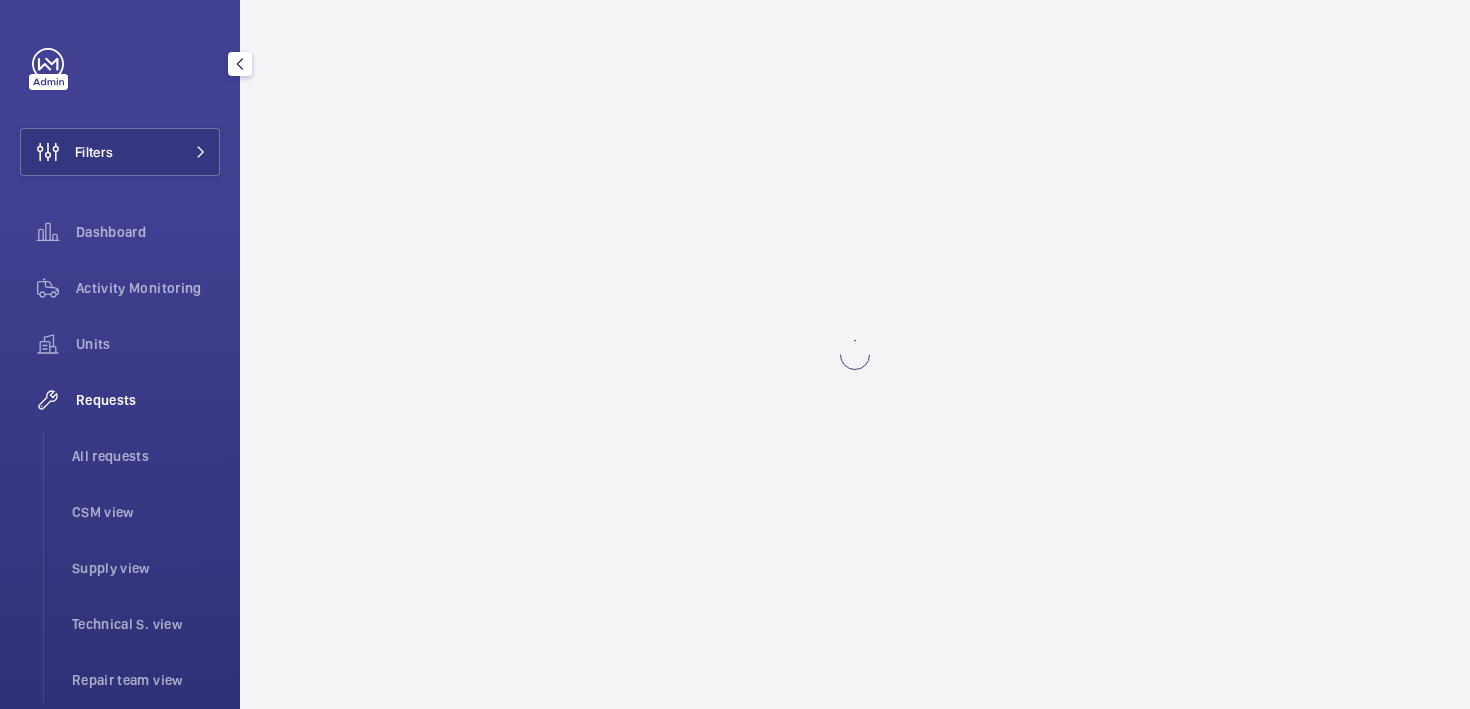 scroll, scrollTop: 0, scrollLeft: 0, axis: both 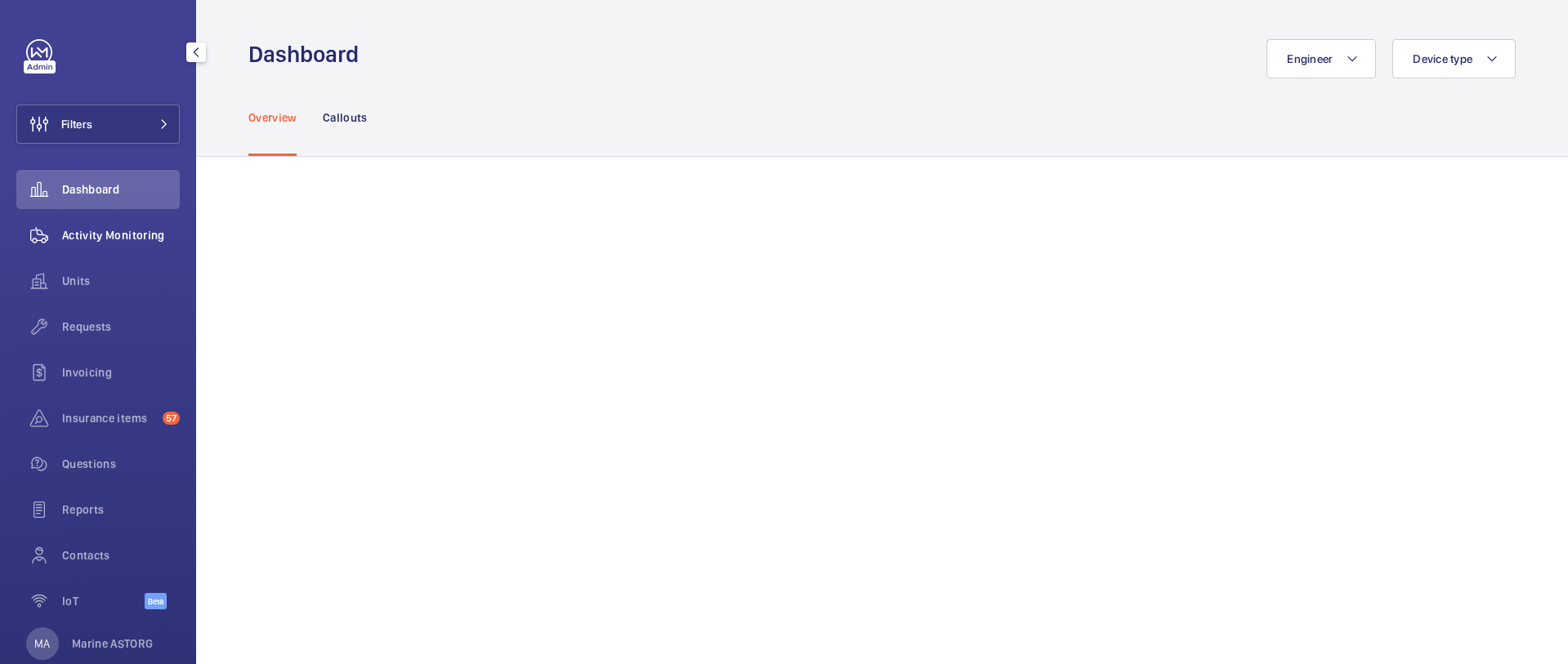 click on "Activity Monitoring" 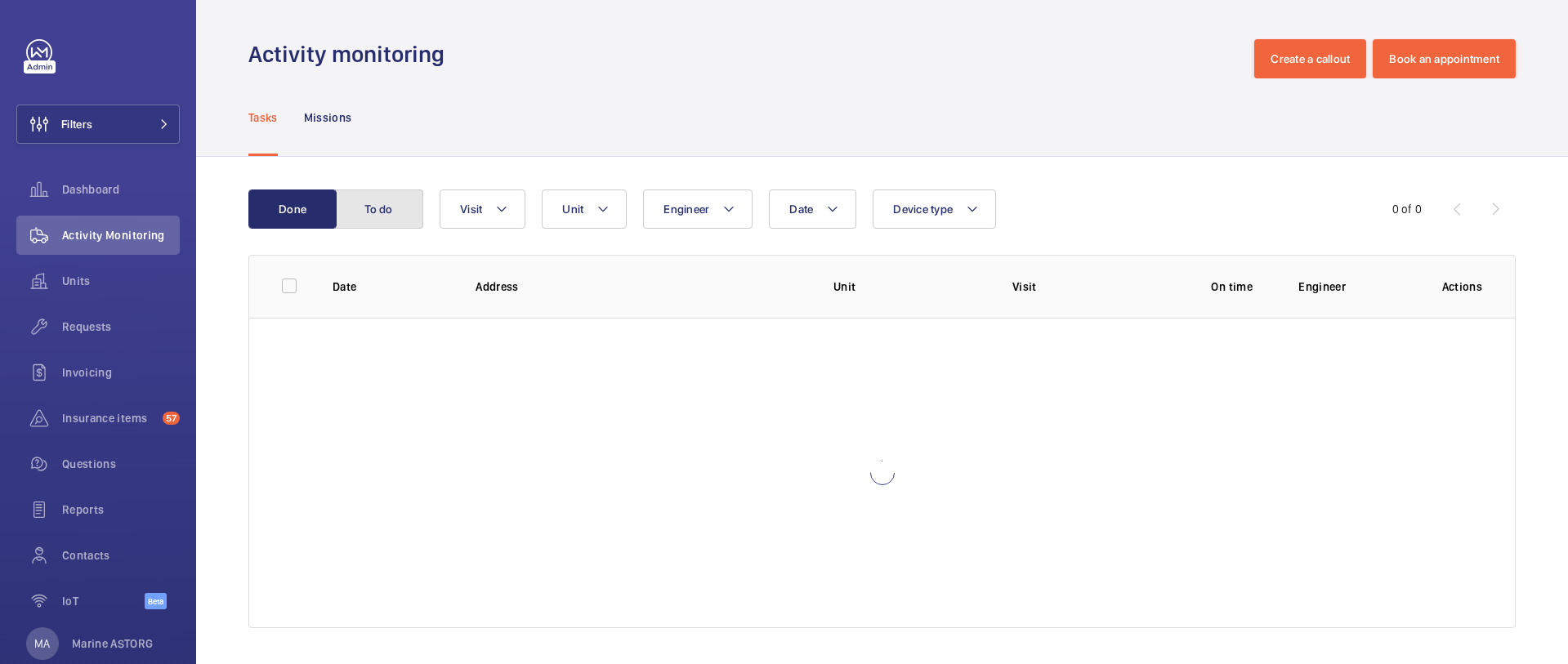 click on "To do" 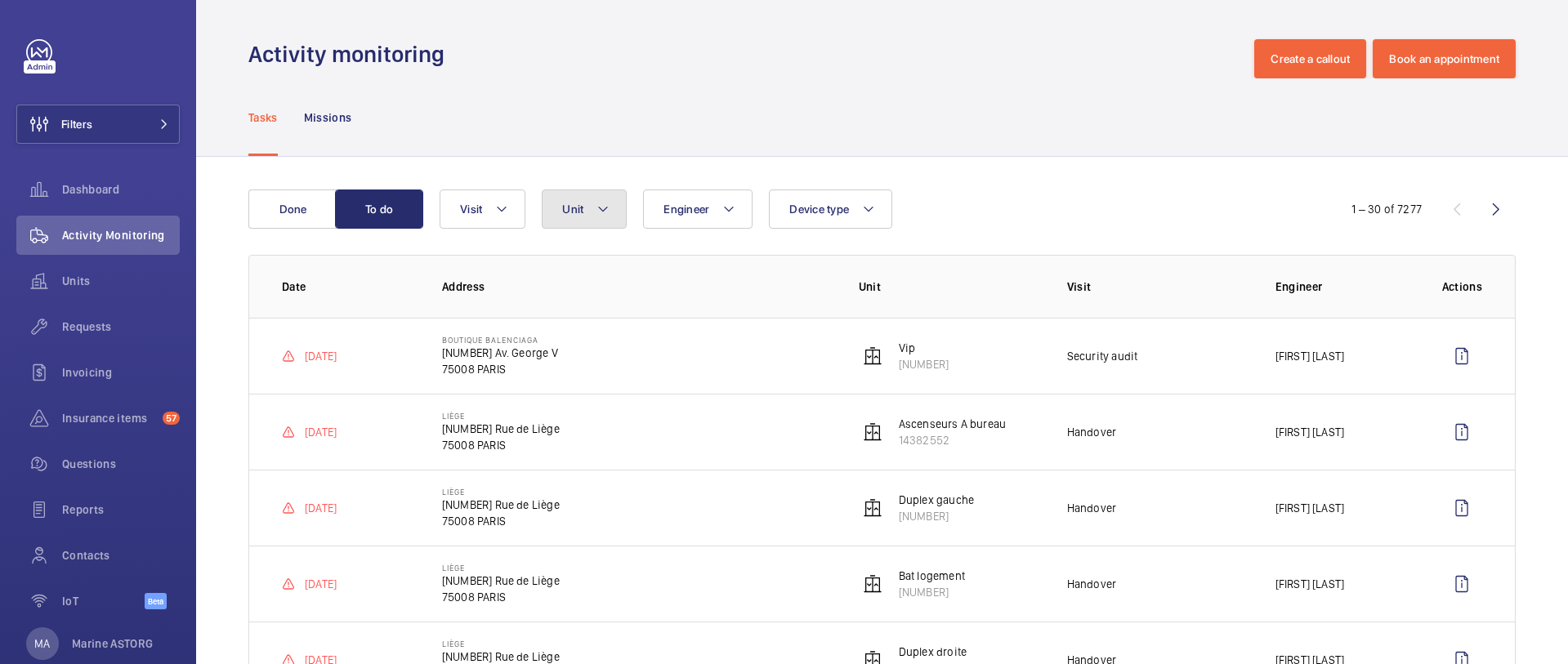 click 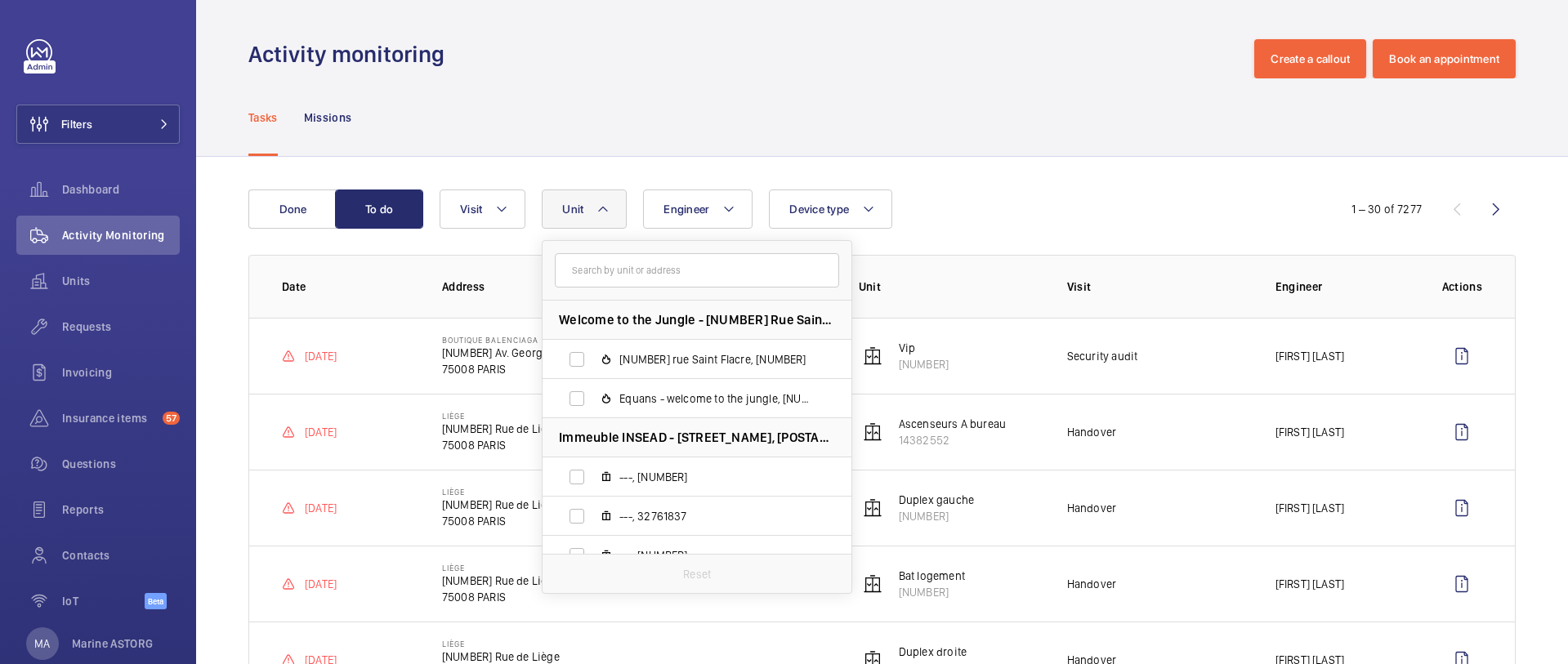 click 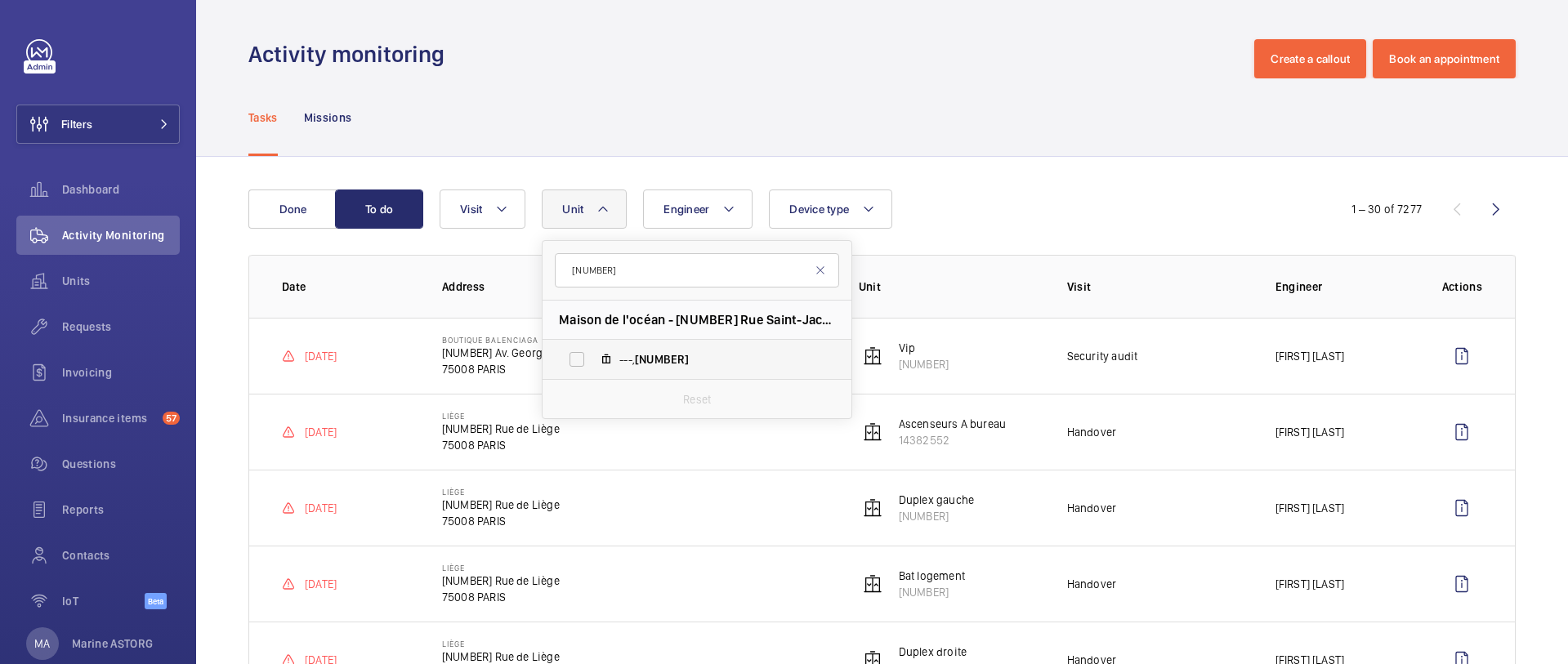 type on "[NUMBER]" 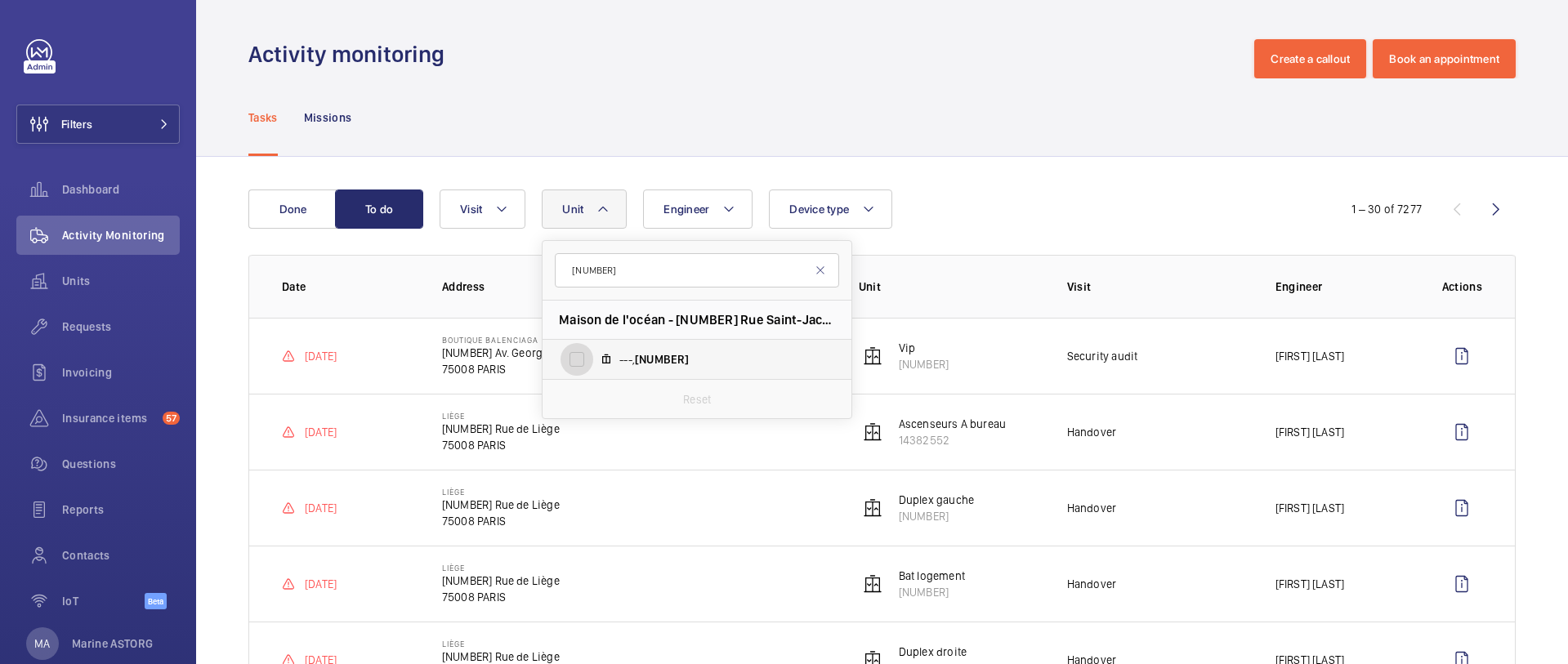 click on "---,  [NUMBER]" at bounding box center [577, 359] 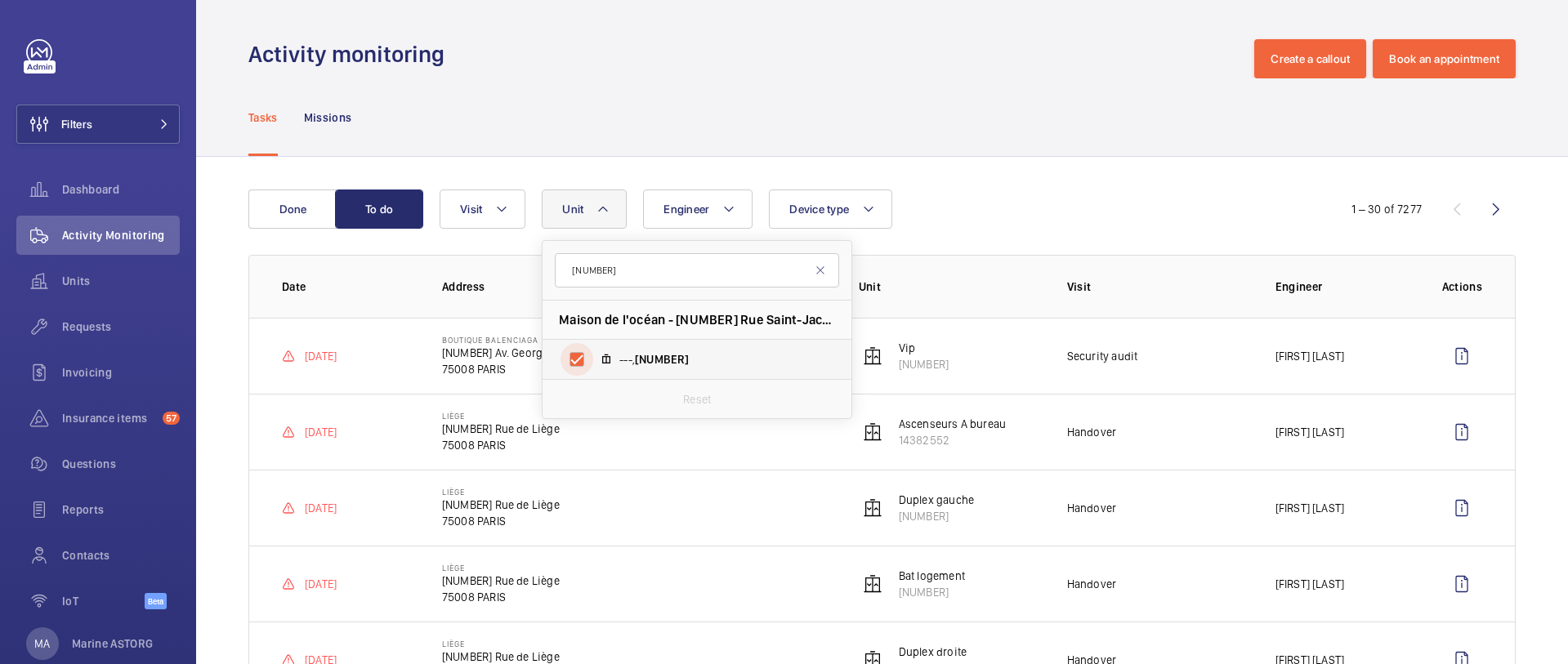 checkbox on "true" 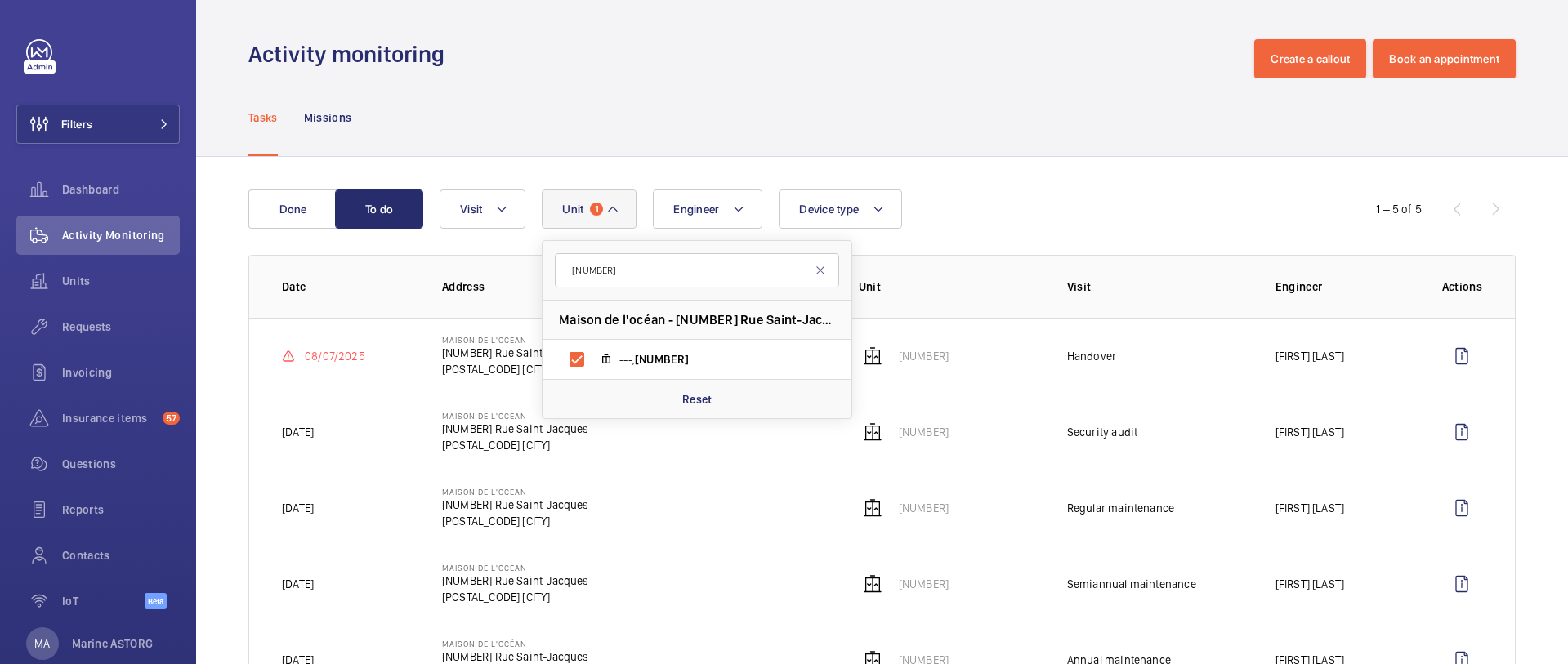 click on "Engineer Unit 1 [NUMBER] Maison de l'océan - [NUMBER] Rue Saint-Jacques, [POSTAL_CODE] [CITY] ---,  [NUMBER] Reset Device type Visit" 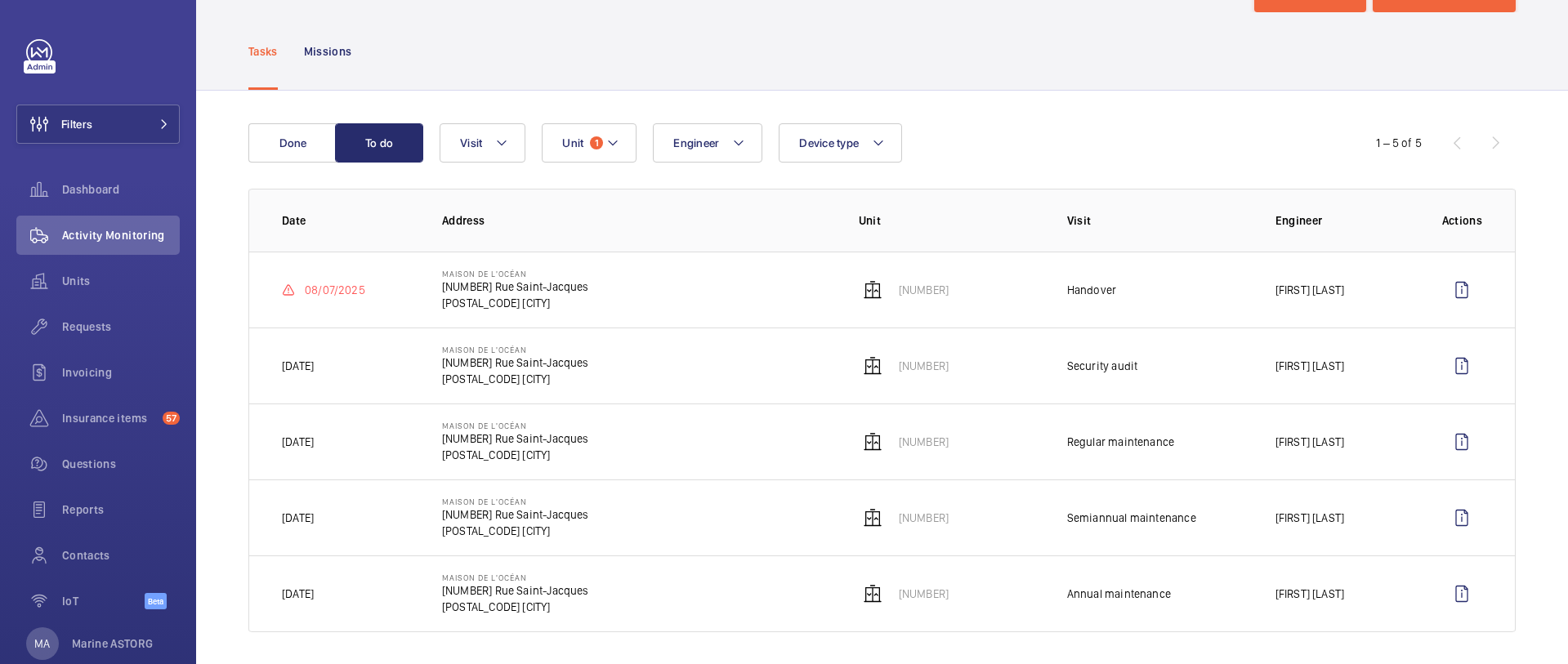 scroll, scrollTop: 74, scrollLeft: 0, axis: vertical 